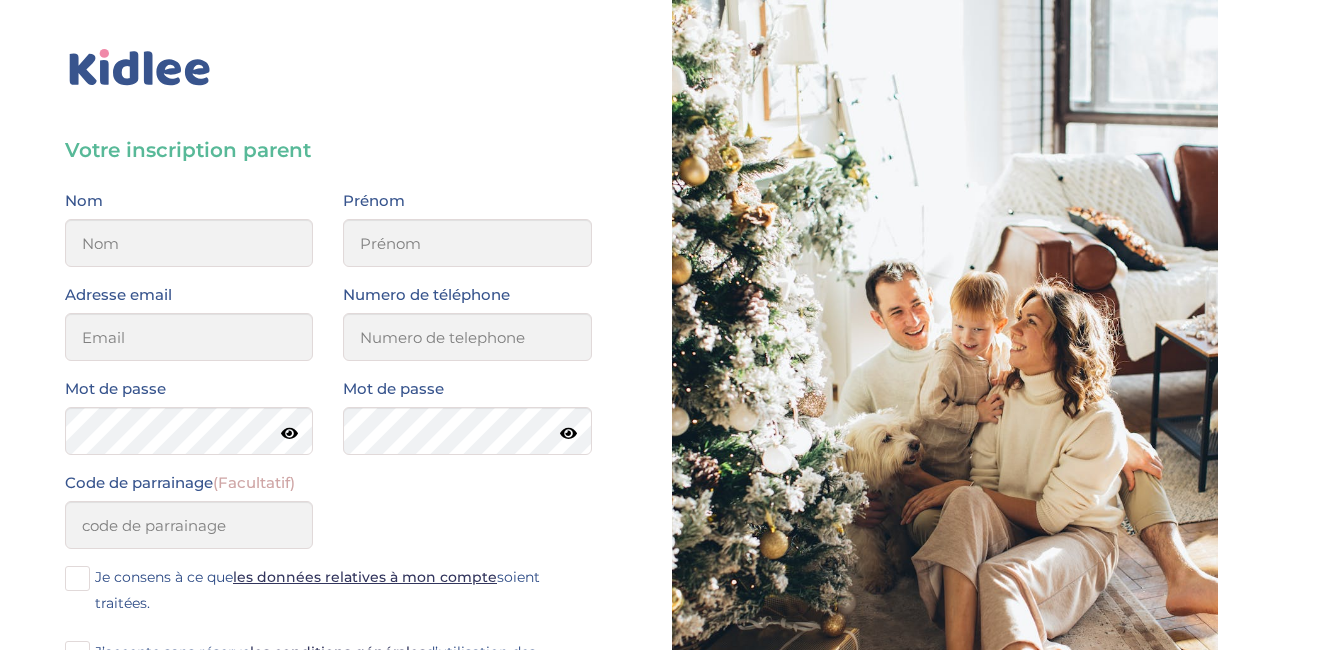 scroll, scrollTop: 0, scrollLeft: 0, axis: both 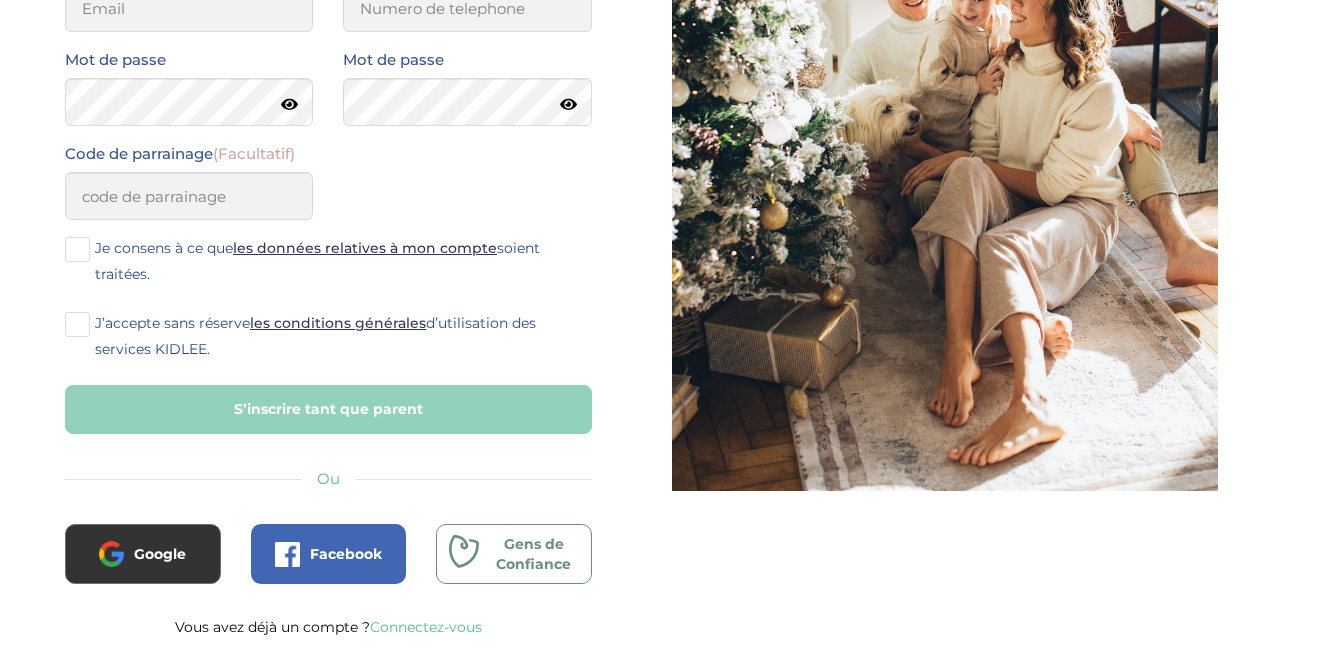 click on "Gens de Confiance" at bounding box center (534, 554) 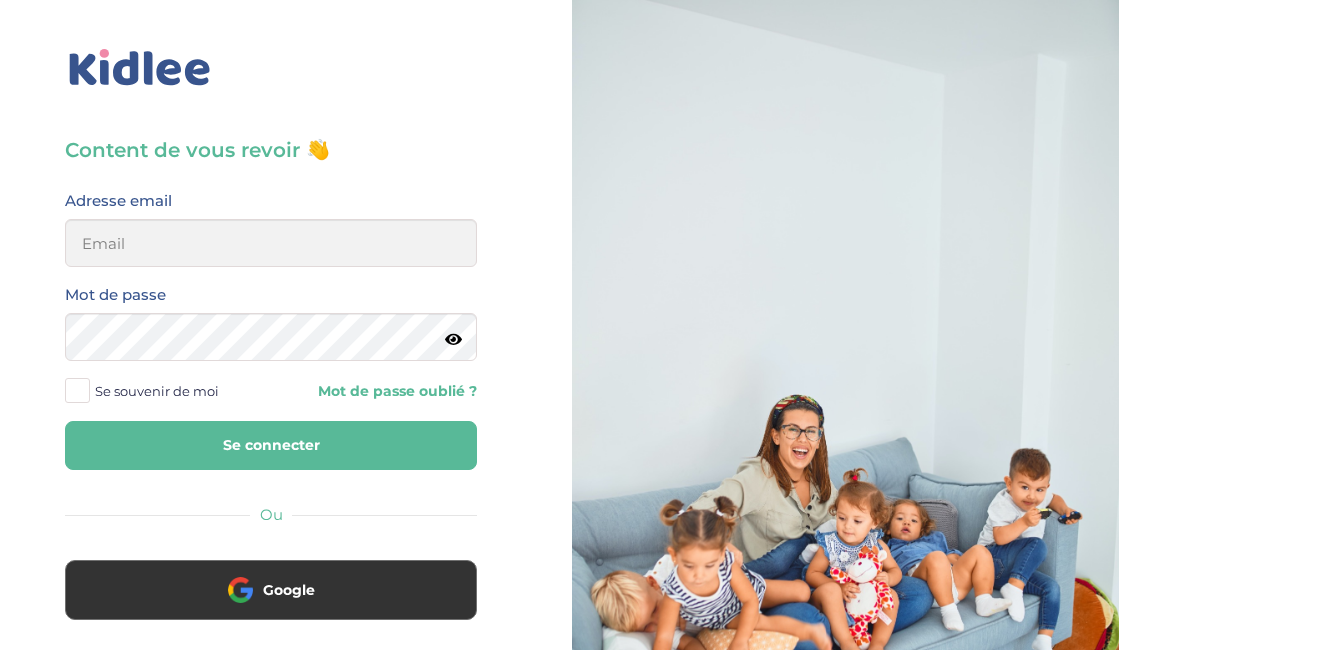 scroll, scrollTop: 0, scrollLeft: 0, axis: both 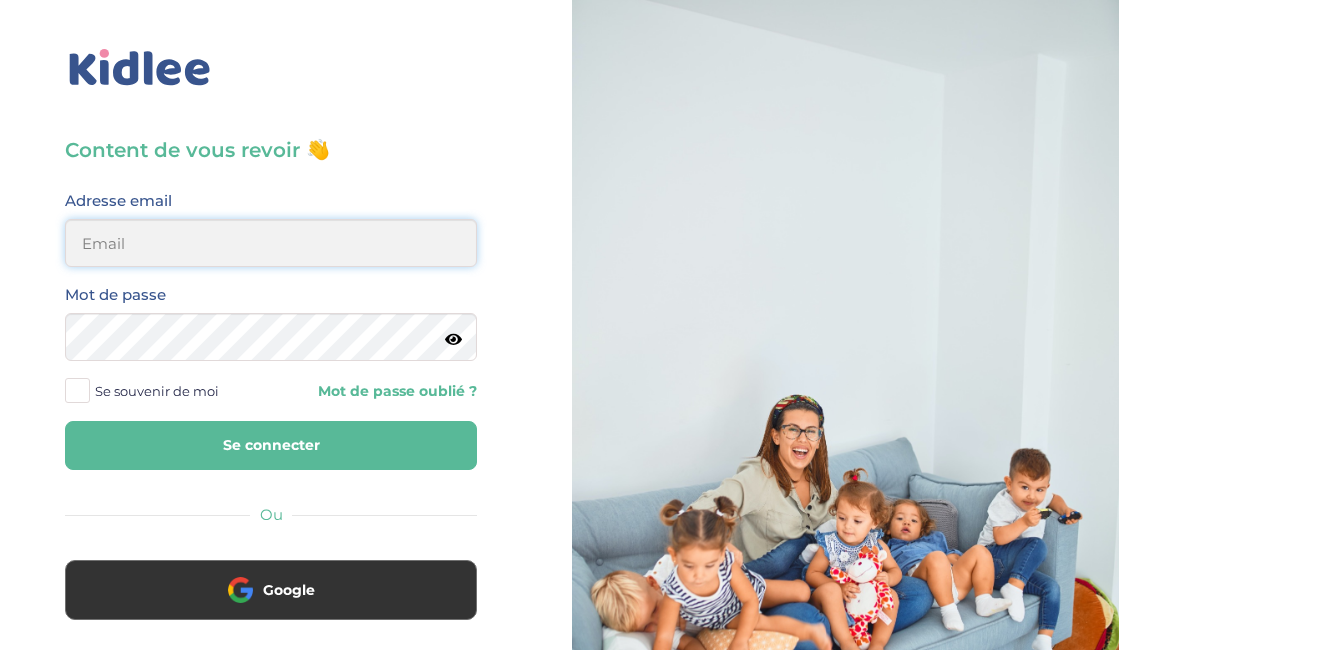 click at bounding box center [271, 243] 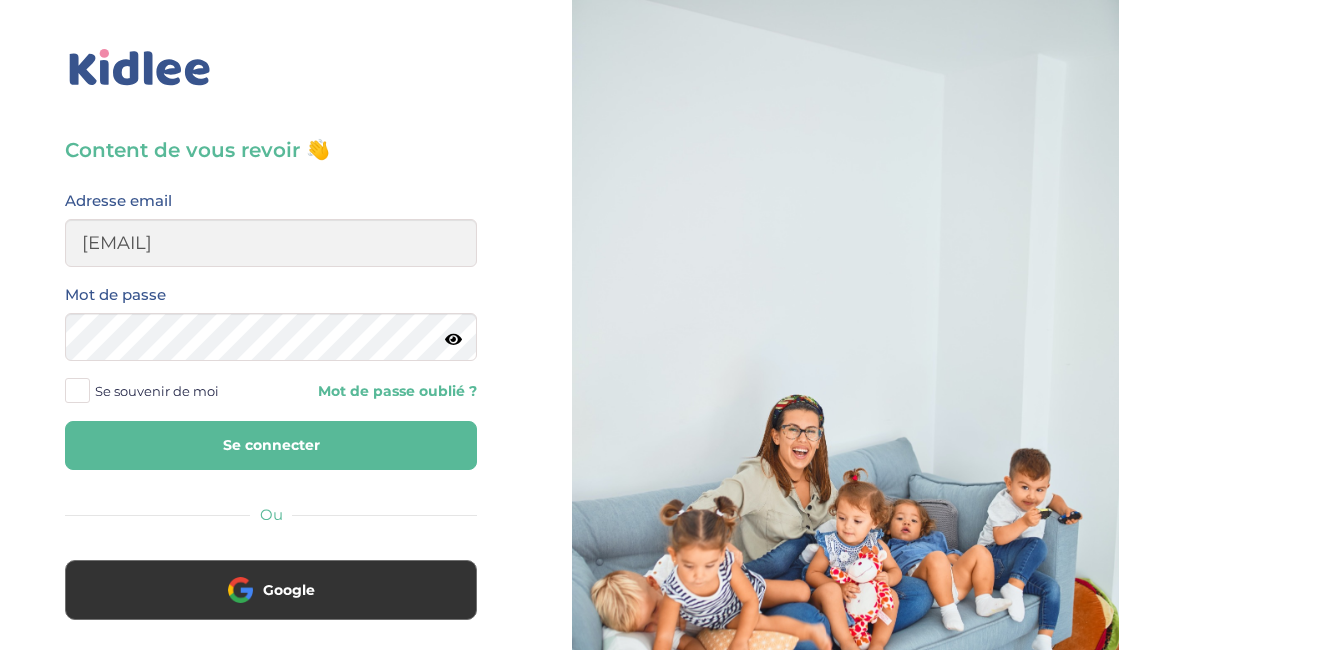 click on "Se souvenir de moi" at bounding box center (157, 391) 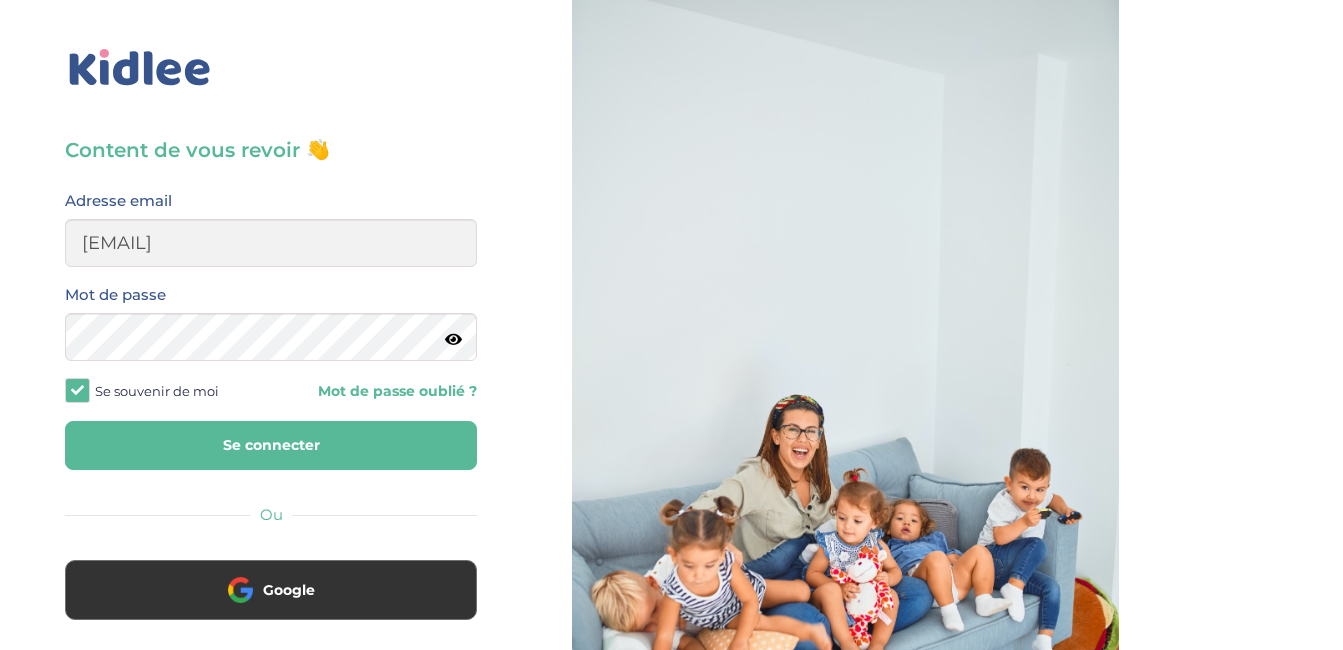 click on "Se connecter" at bounding box center [271, 445] 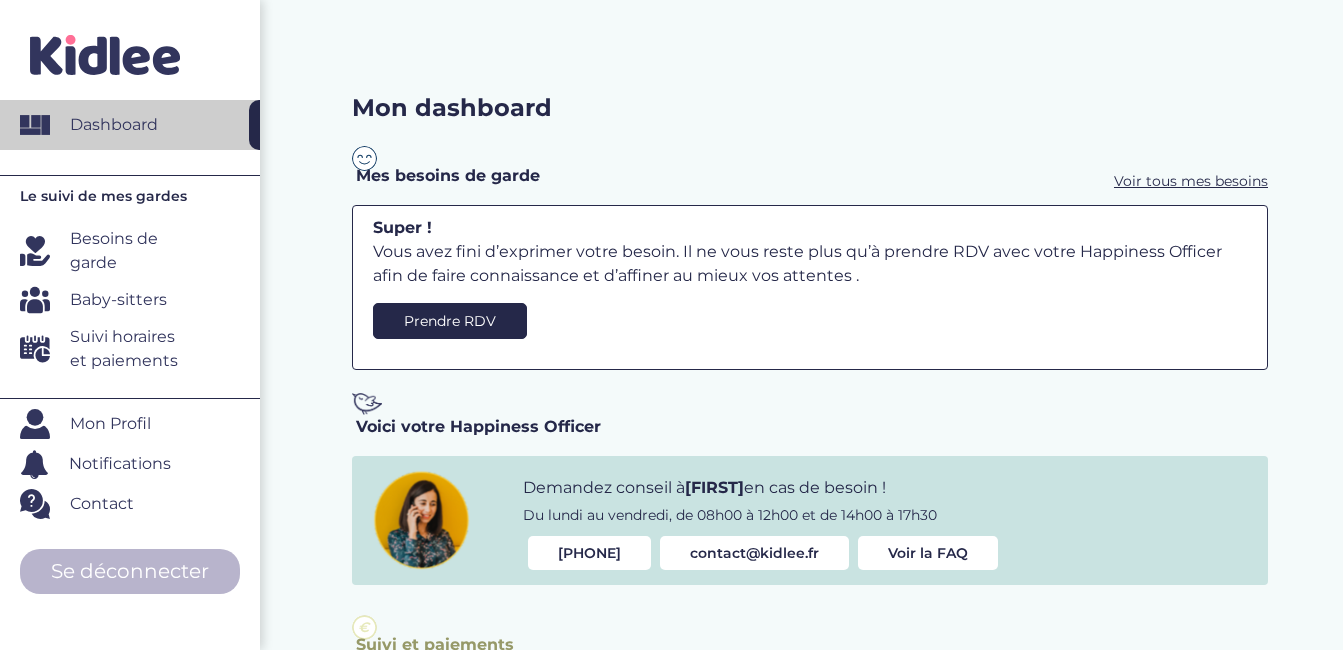 scroll, scrollTop: 0, scrollLeft: 0, axis: both 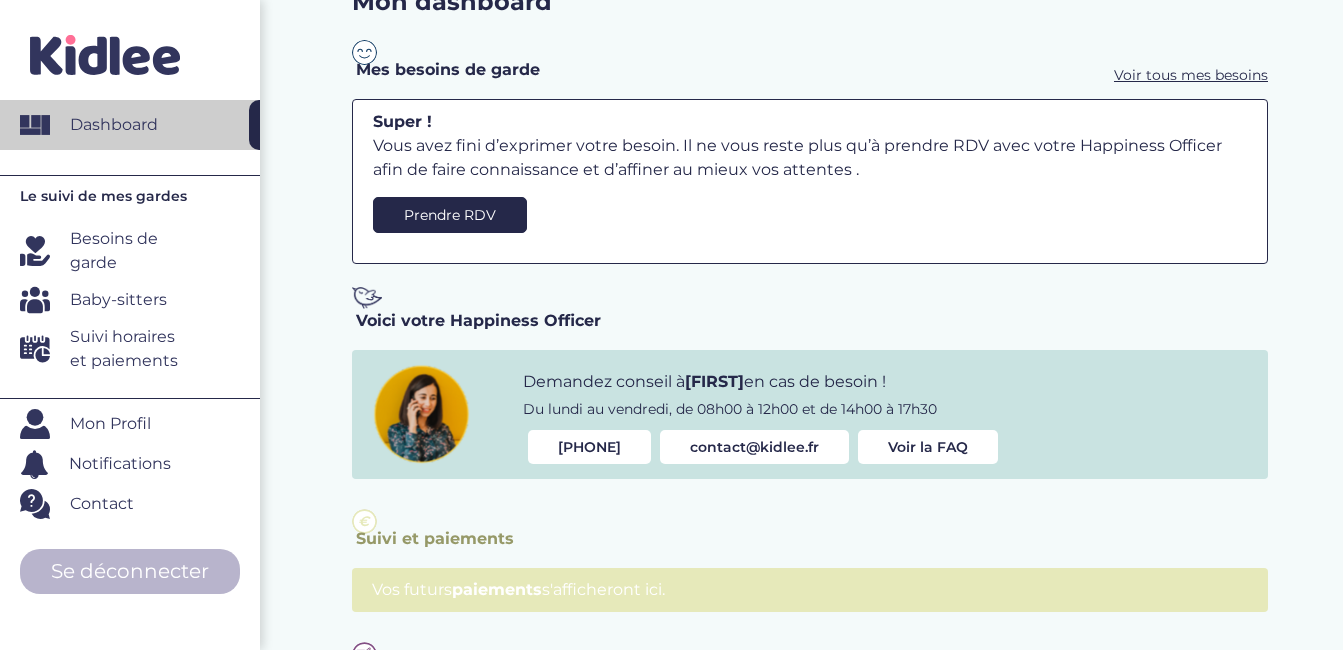 click on "Besoins de garde" at bounding box center (132, 251) 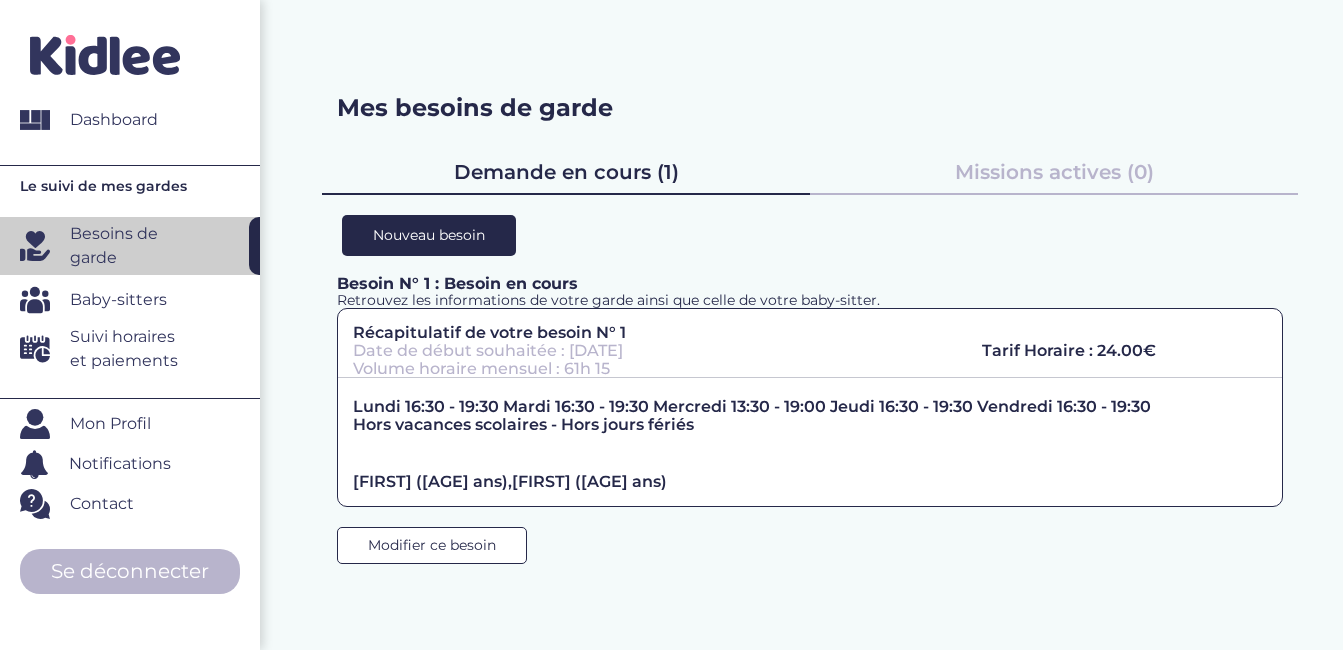scroll, scrollTop: 0, scrollLeft: 0, axis: both 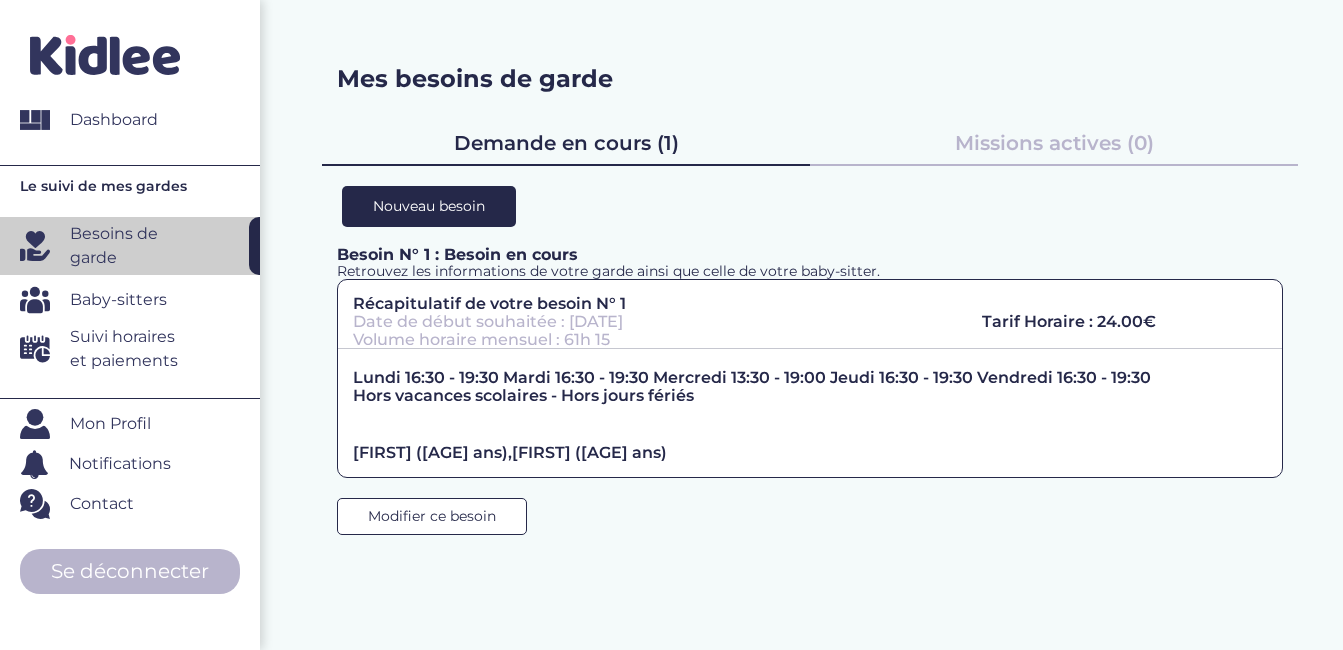 click on "Missions actives (0)" at bounding box center [1054, 143] 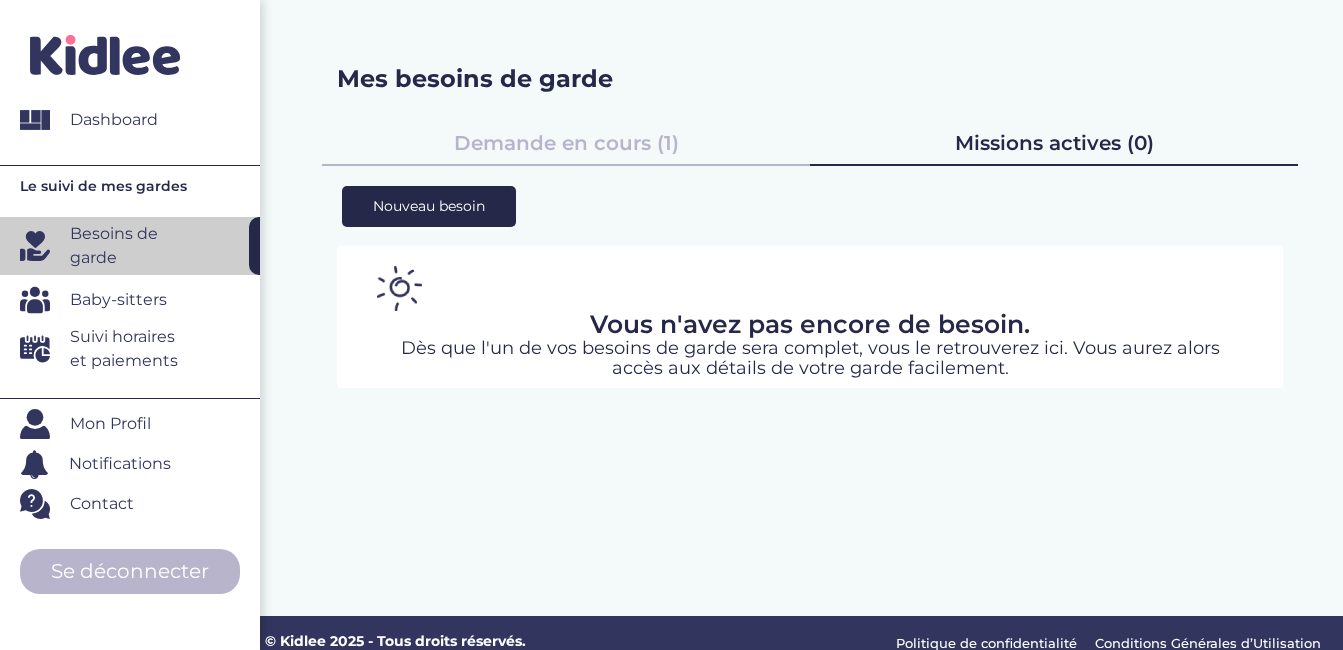 scroll, scrollTop: 0, scrollLeft: 0, axis: both 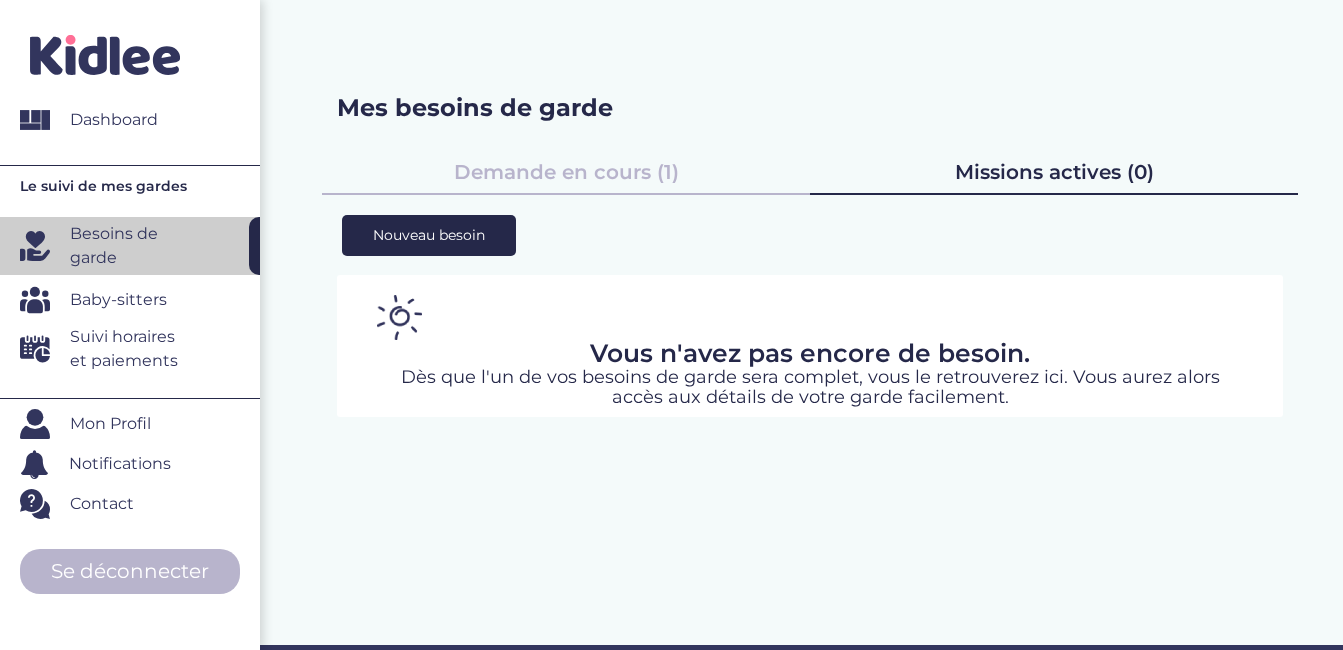 click on "Demande en cours (1)" at bounding box center [566, 172] 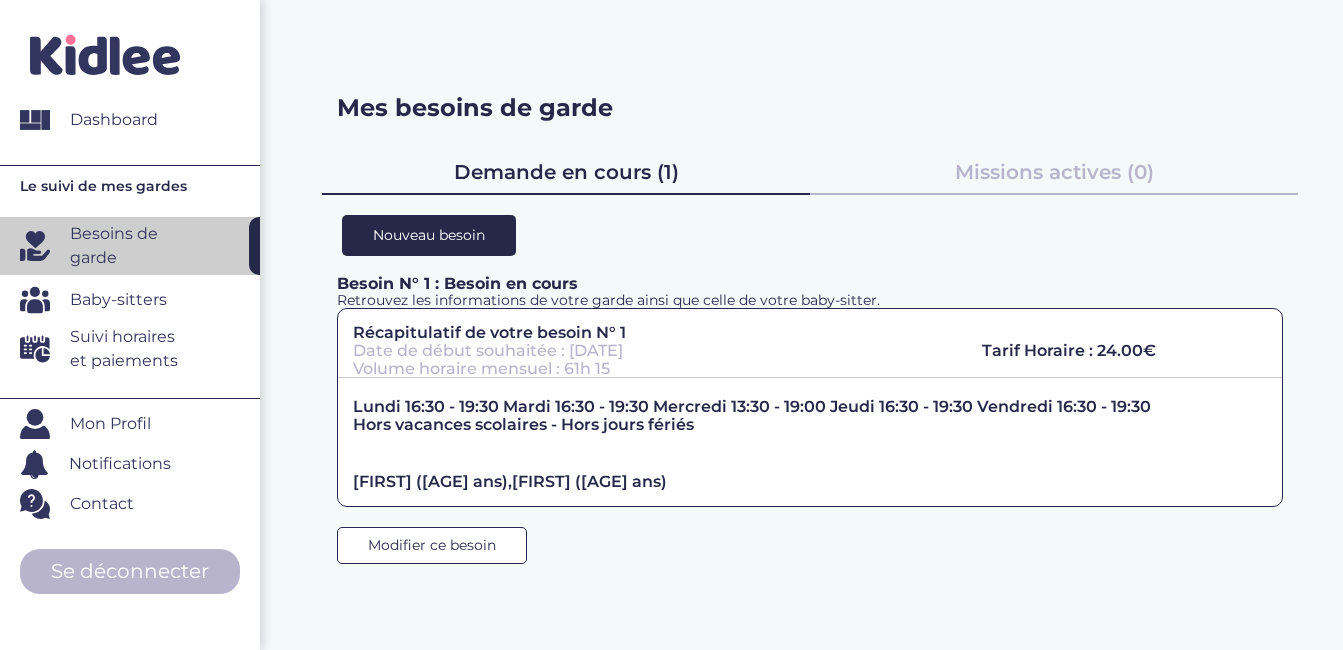 click on "Baby-sitters" at bounding box center [118, 300] 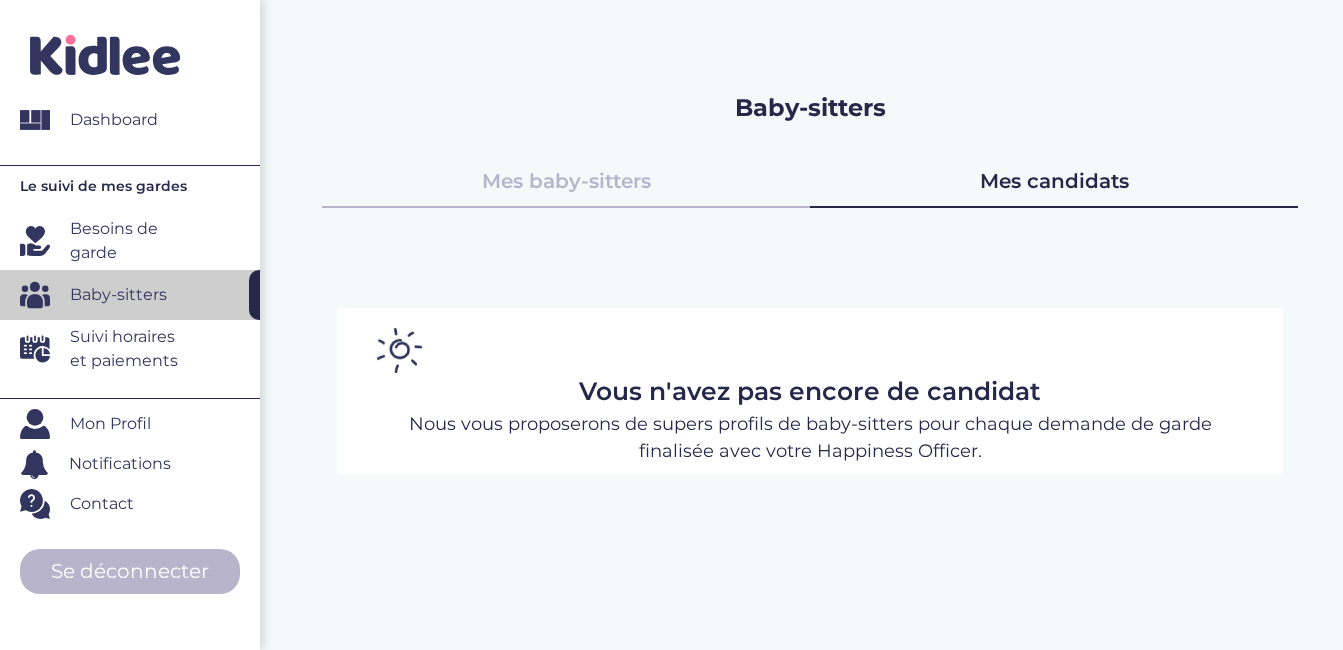 scroll, scrollTop: 0, scrollLeft: 0, axis: both 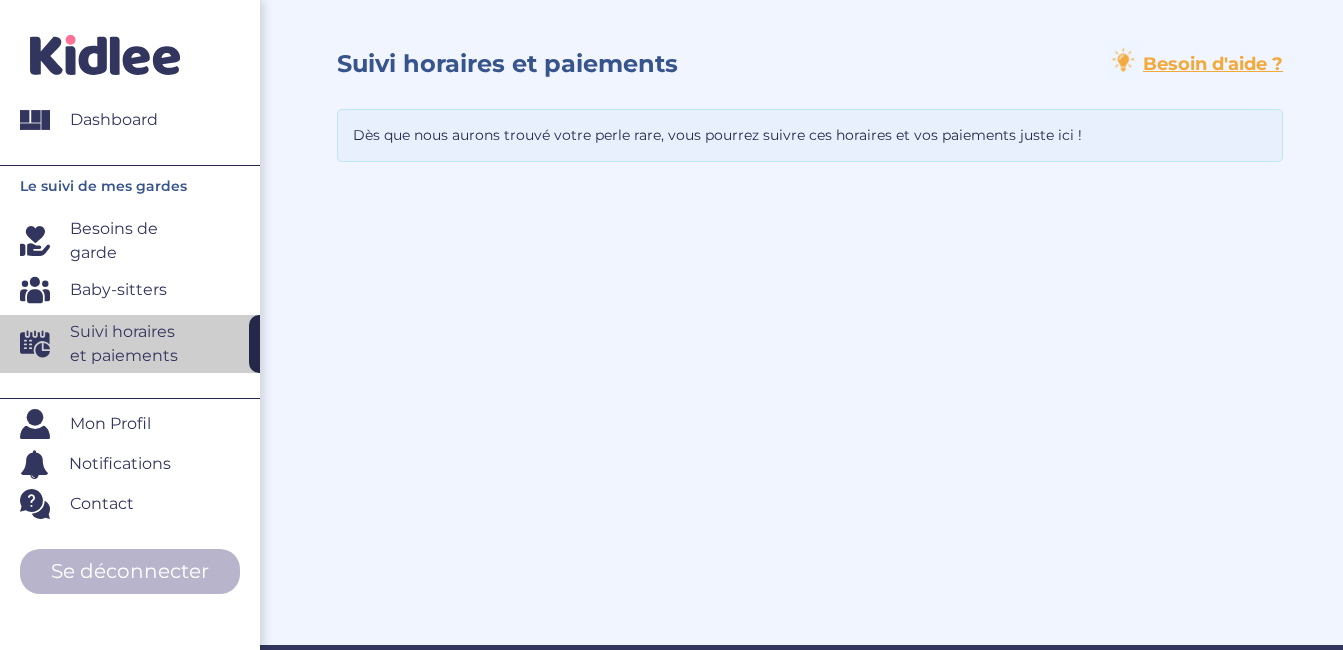 click on "Mon Profil" at bounding box center [140, 424] 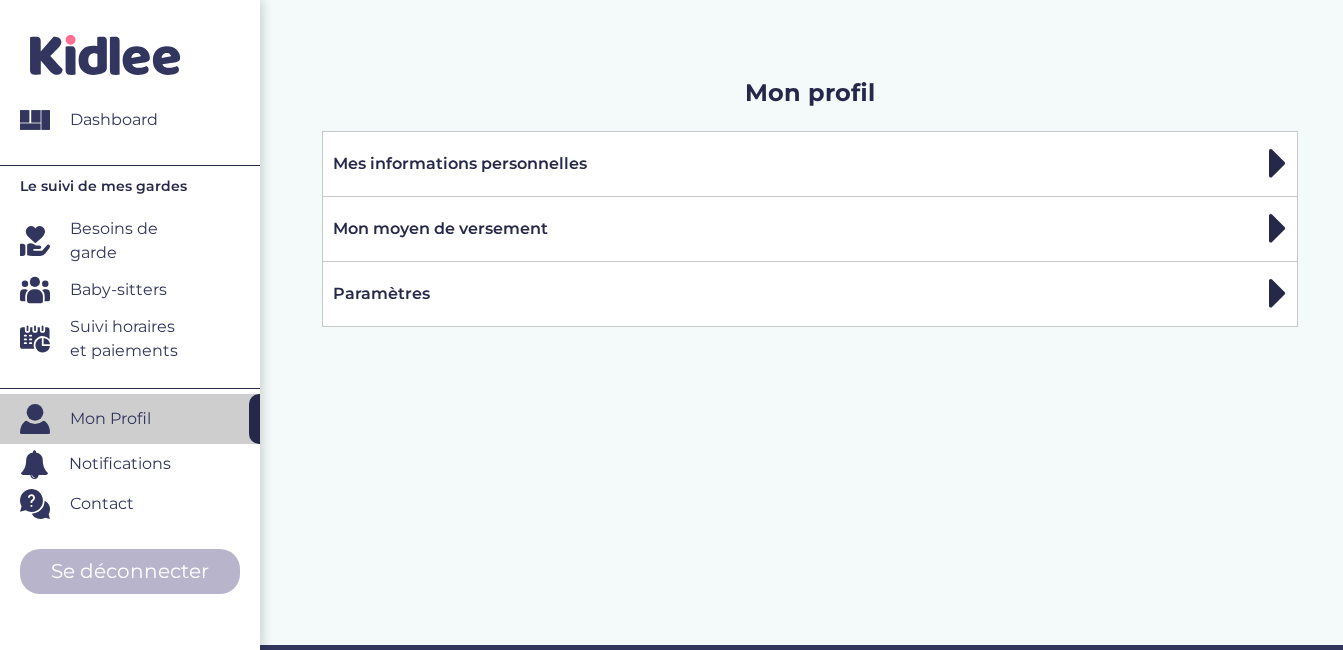 scroll, scrollTop: 0, scrollLeft: 0, axis: both 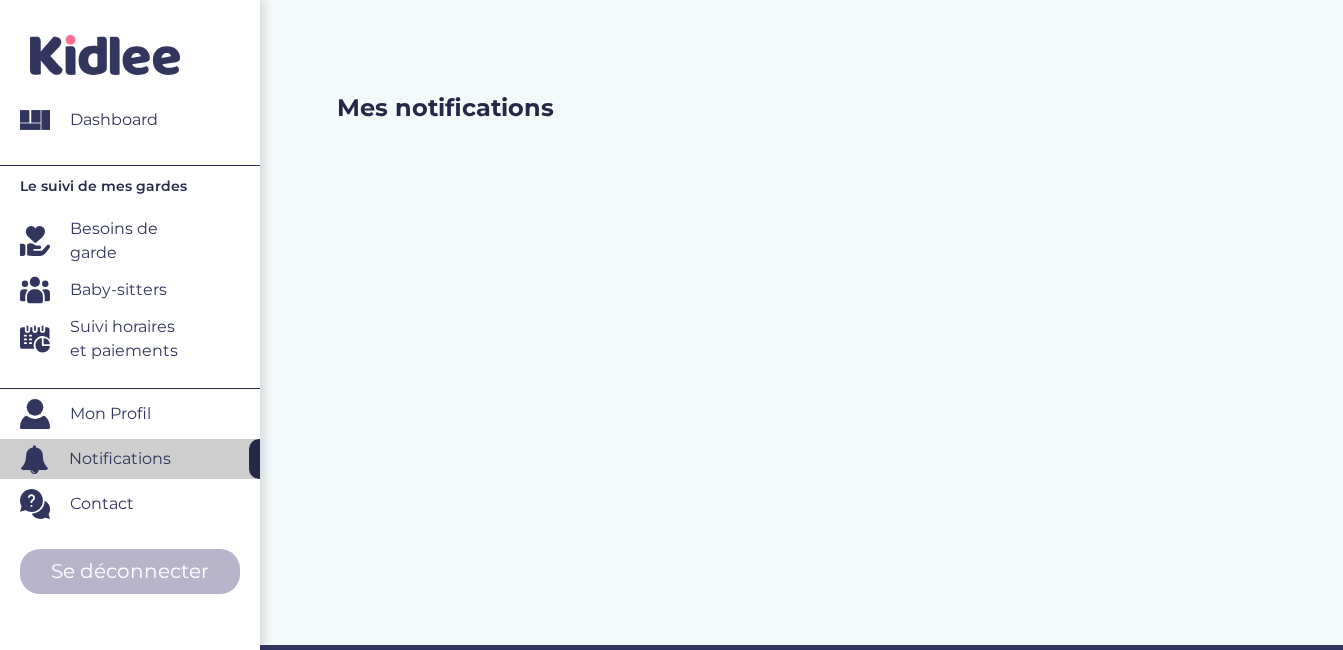 click on "Contact" at bounding box center (102, 504) 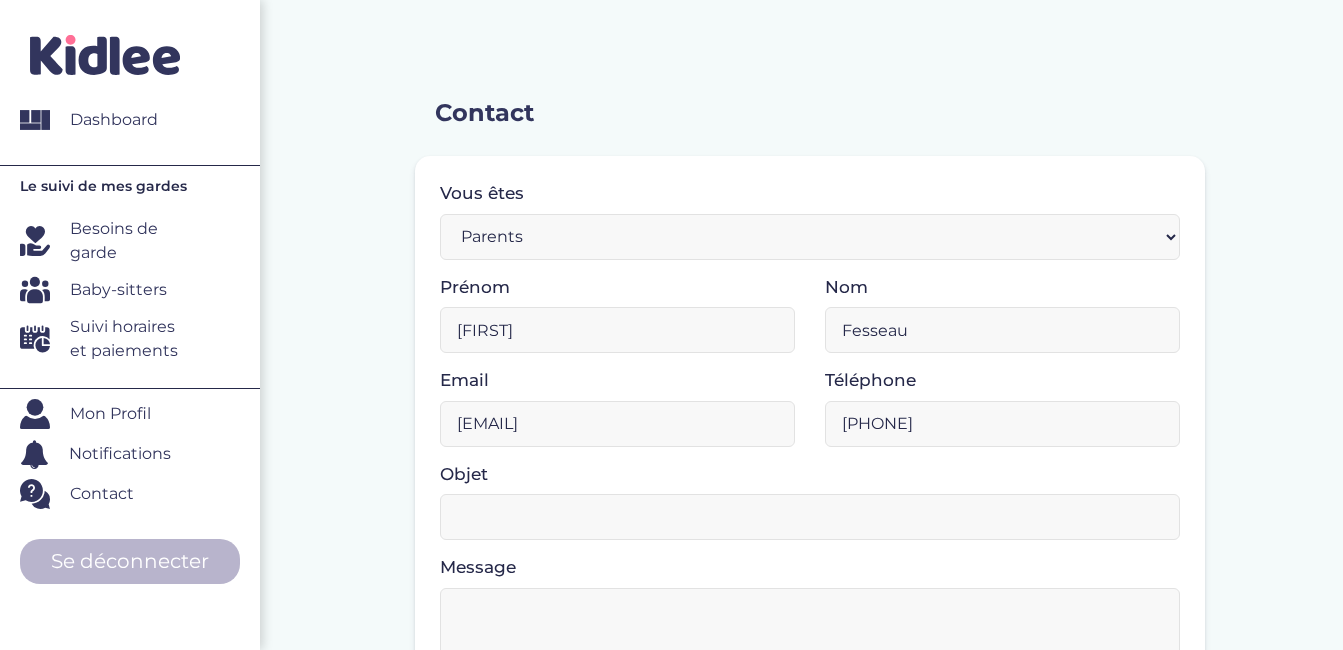 scroll, scrollTop: 0, scrollLeft: 0, axis: both 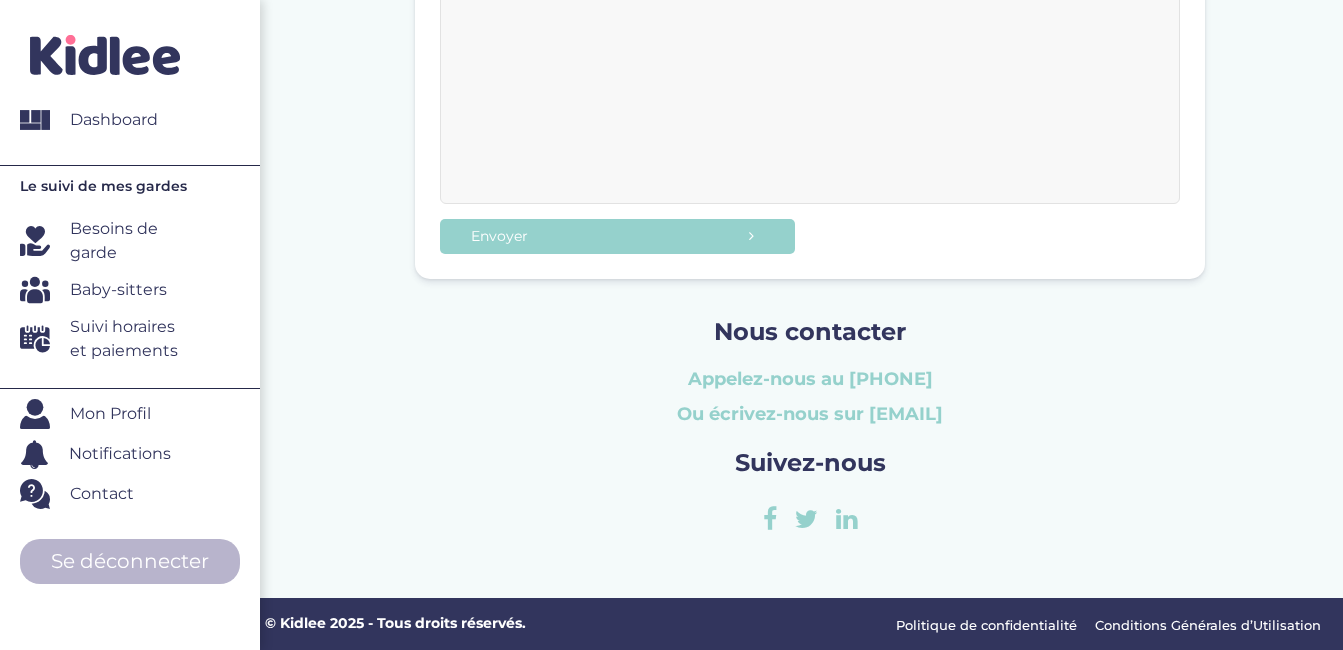 click on "Besoins de garde" at bounding box center [132, 241] 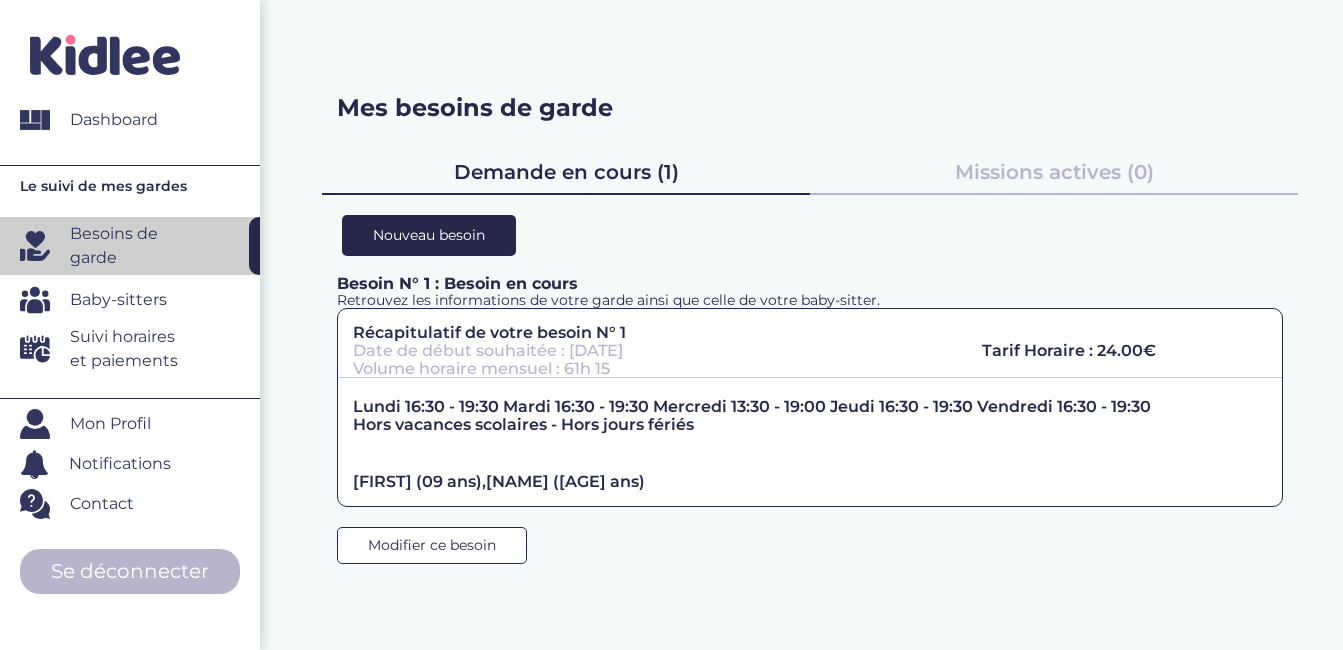 scroll, scrollTop: 0, scrollLeft: 0, axis: both 